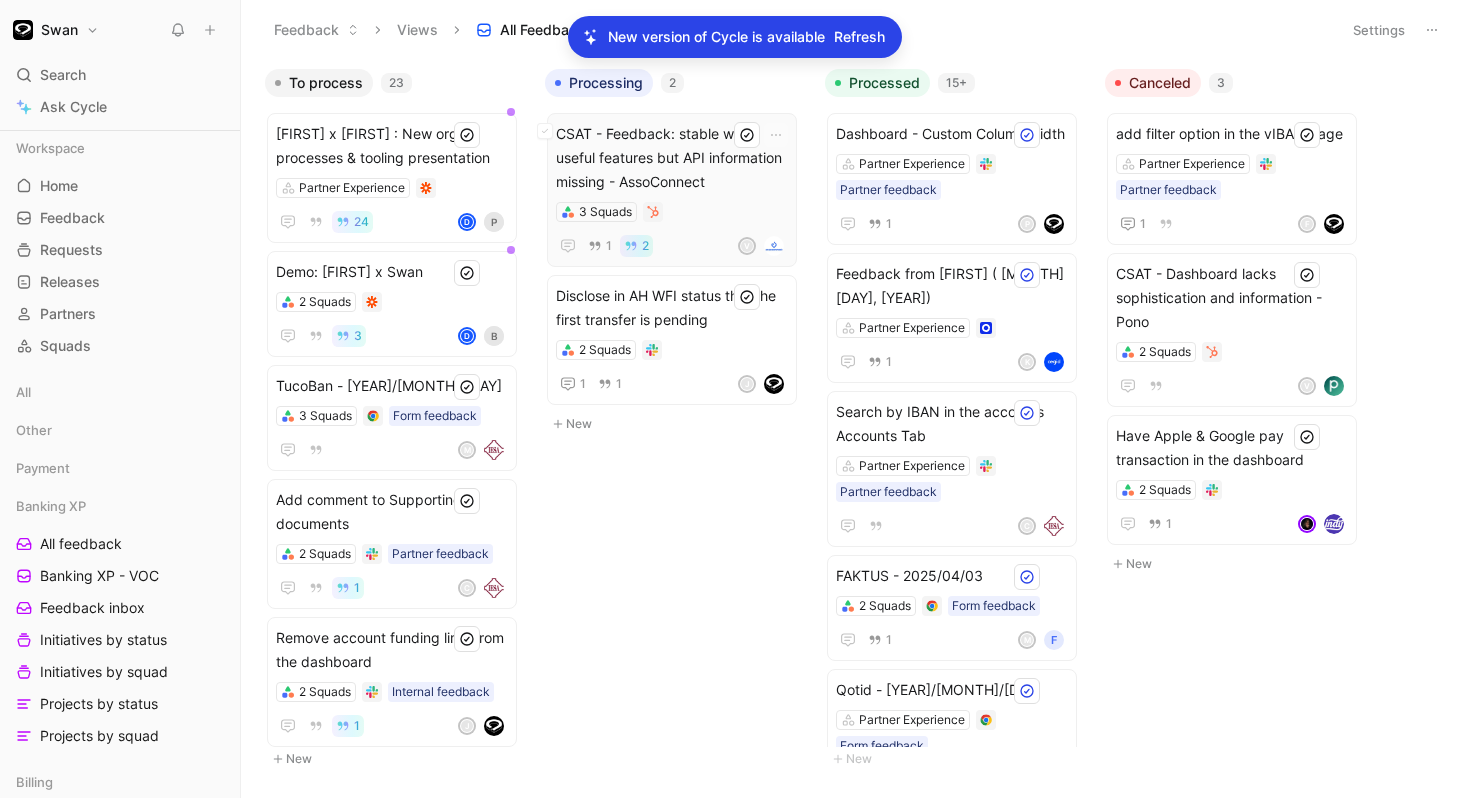 scroll, scrollTop: 0, scrollLeft: 0, axis: both 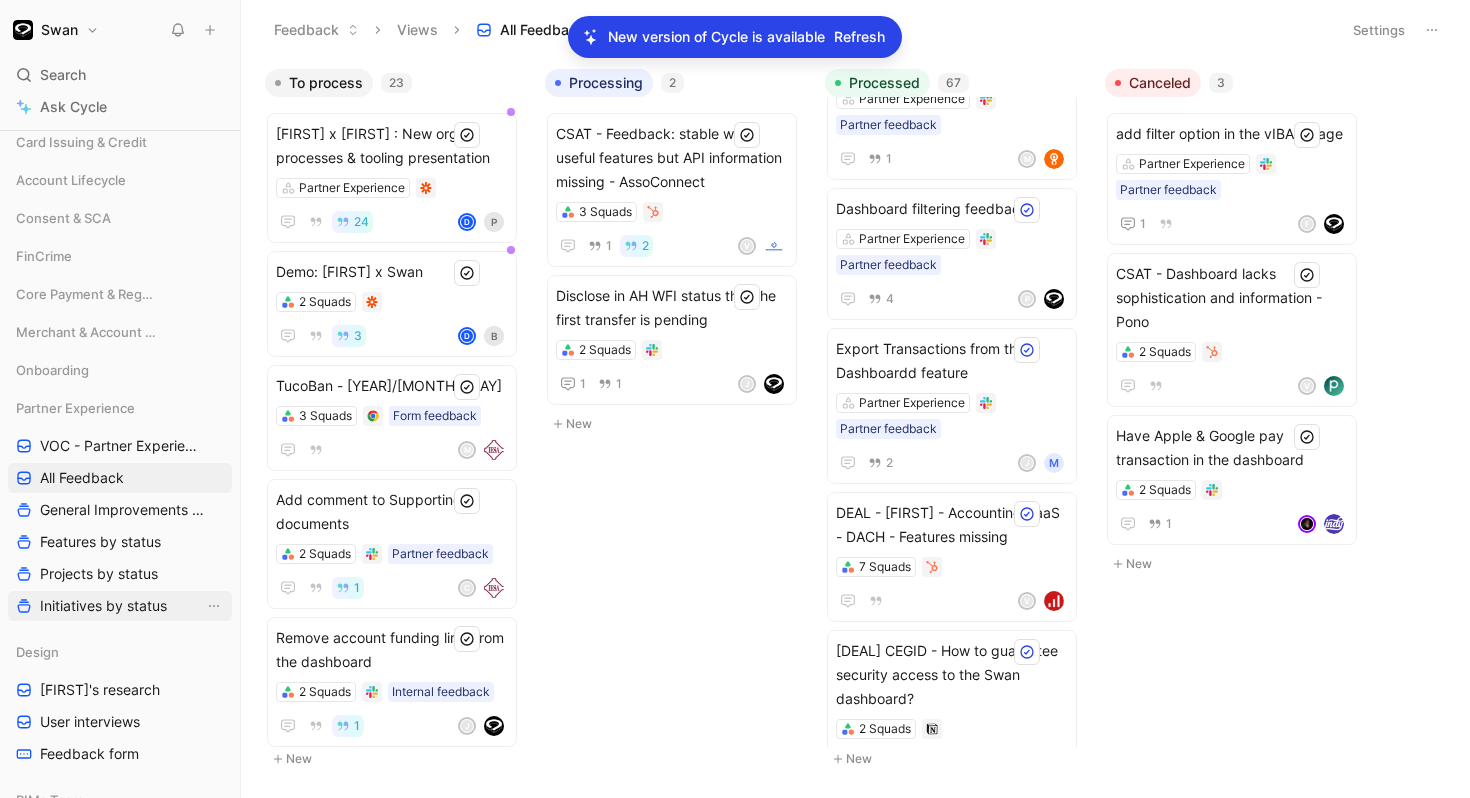 click on "Initiatives by status" at bounding box center (120, 606) 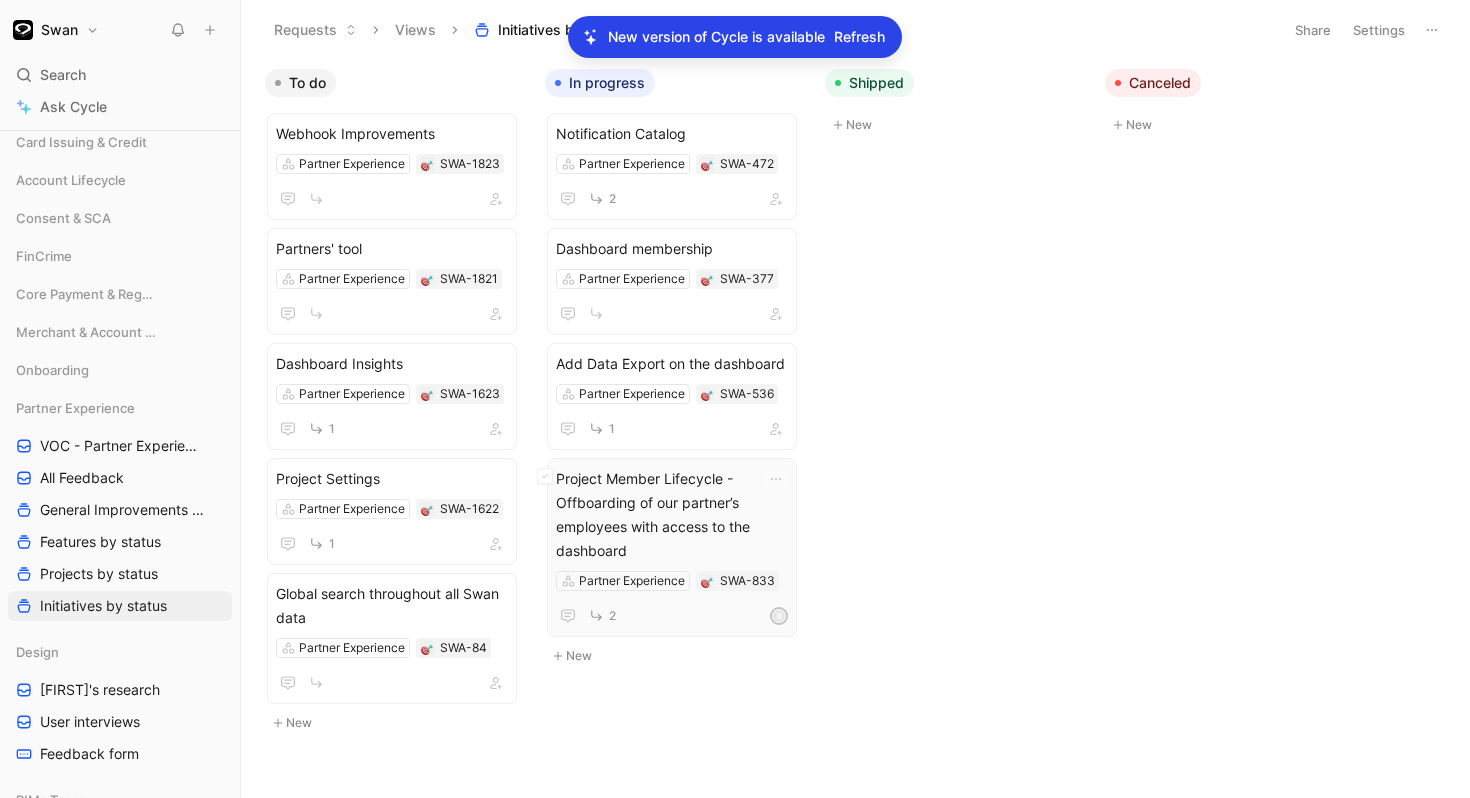 click on "Project Member Lifecycle - Offboarding of our partner’s employees with access to the dashboard" at bounding box center [672, 515] 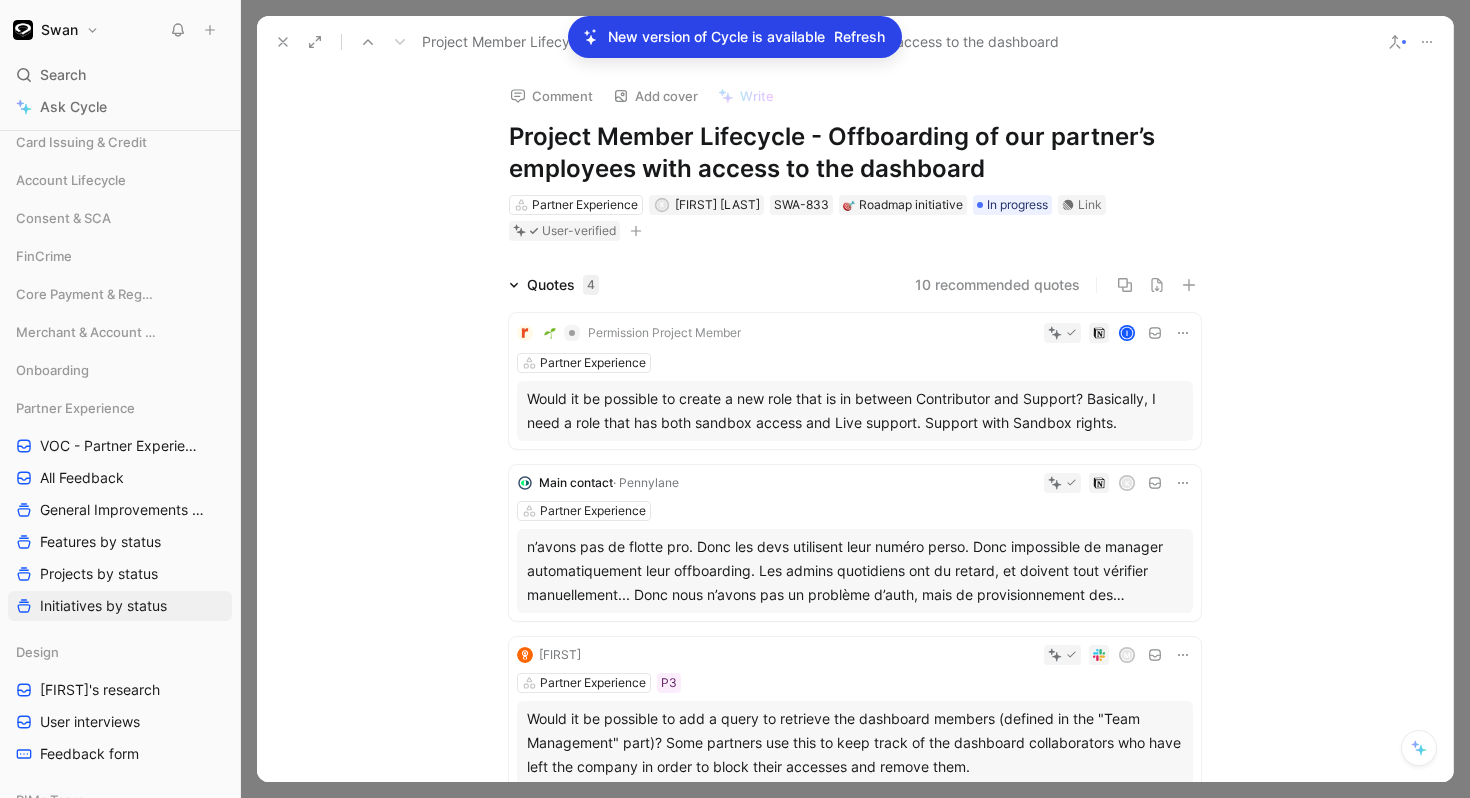 click 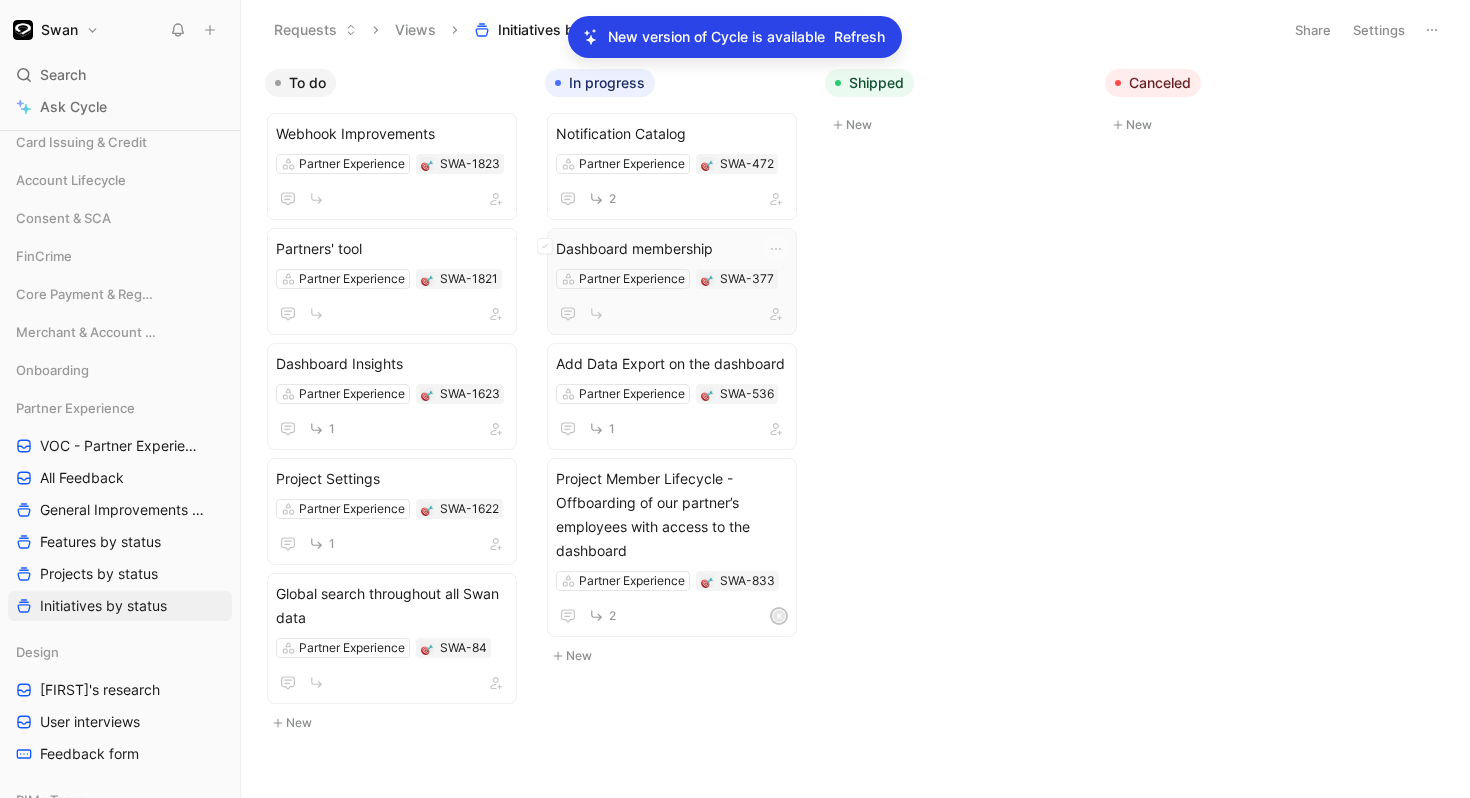 click on "Dashboard membership" at bounding box center [672, 249] 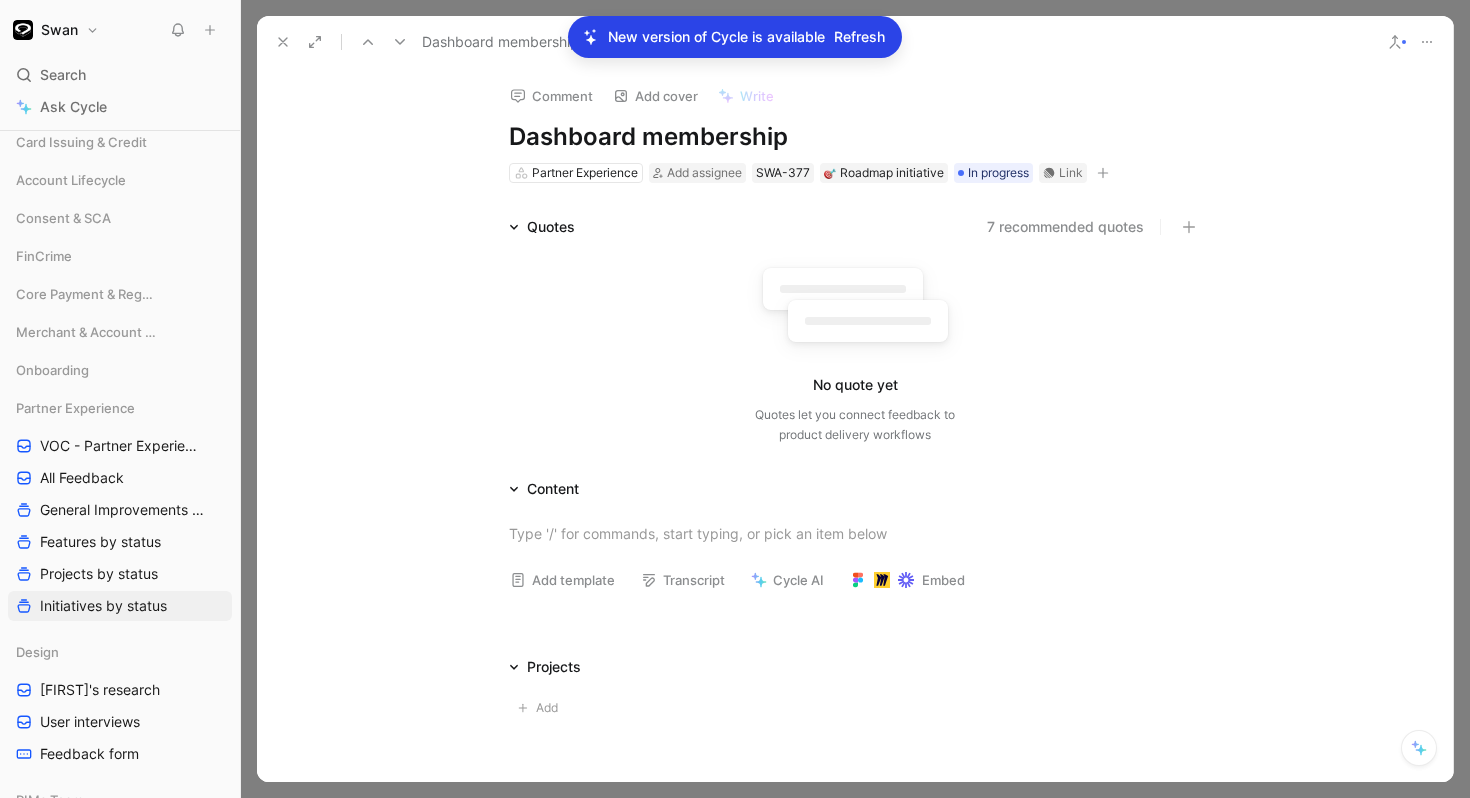 click on "7 recommended quotes" at bounding box center (1065, 227) 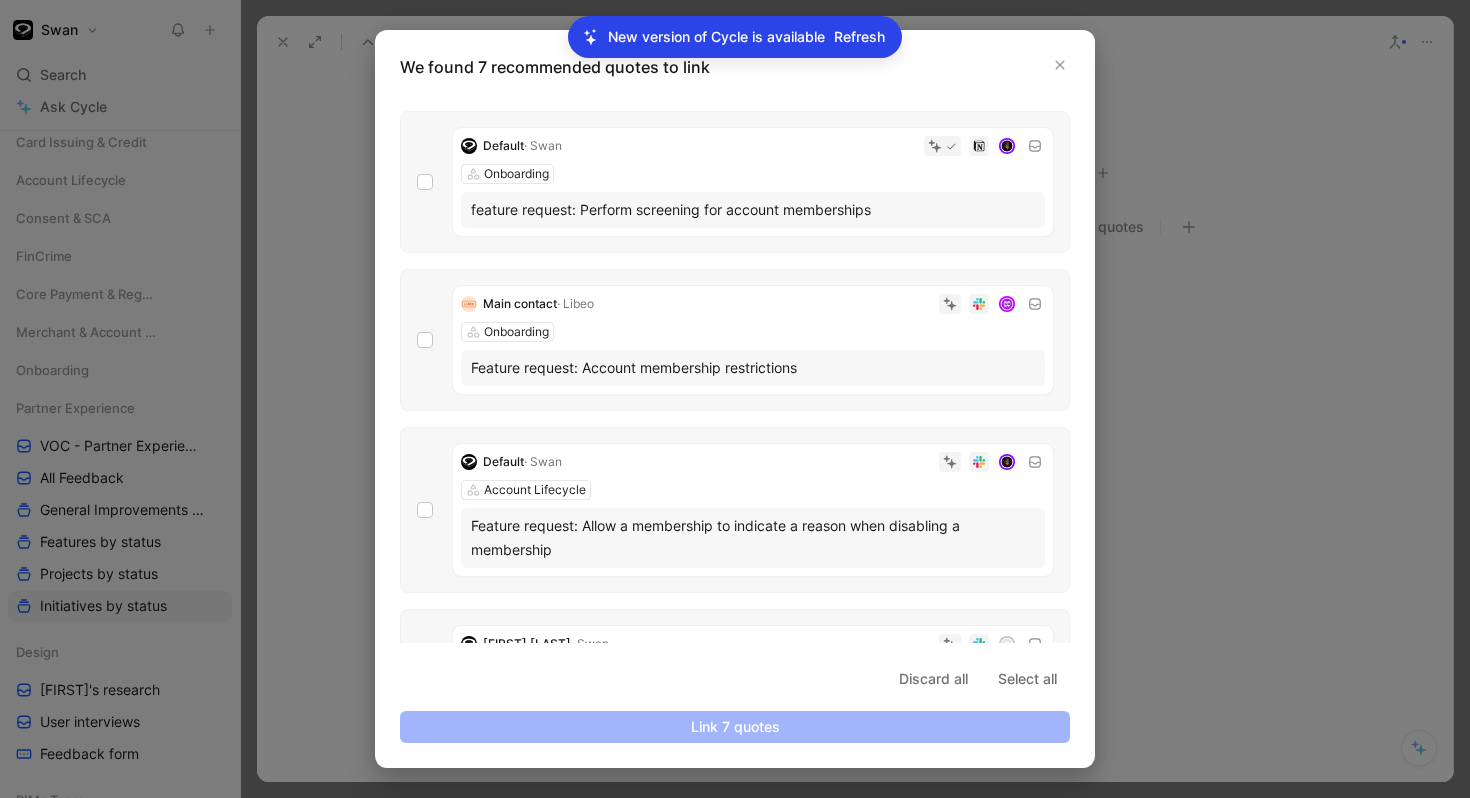 scroll, scrollTop: 222, scrollLeft: 0, axis: vertical 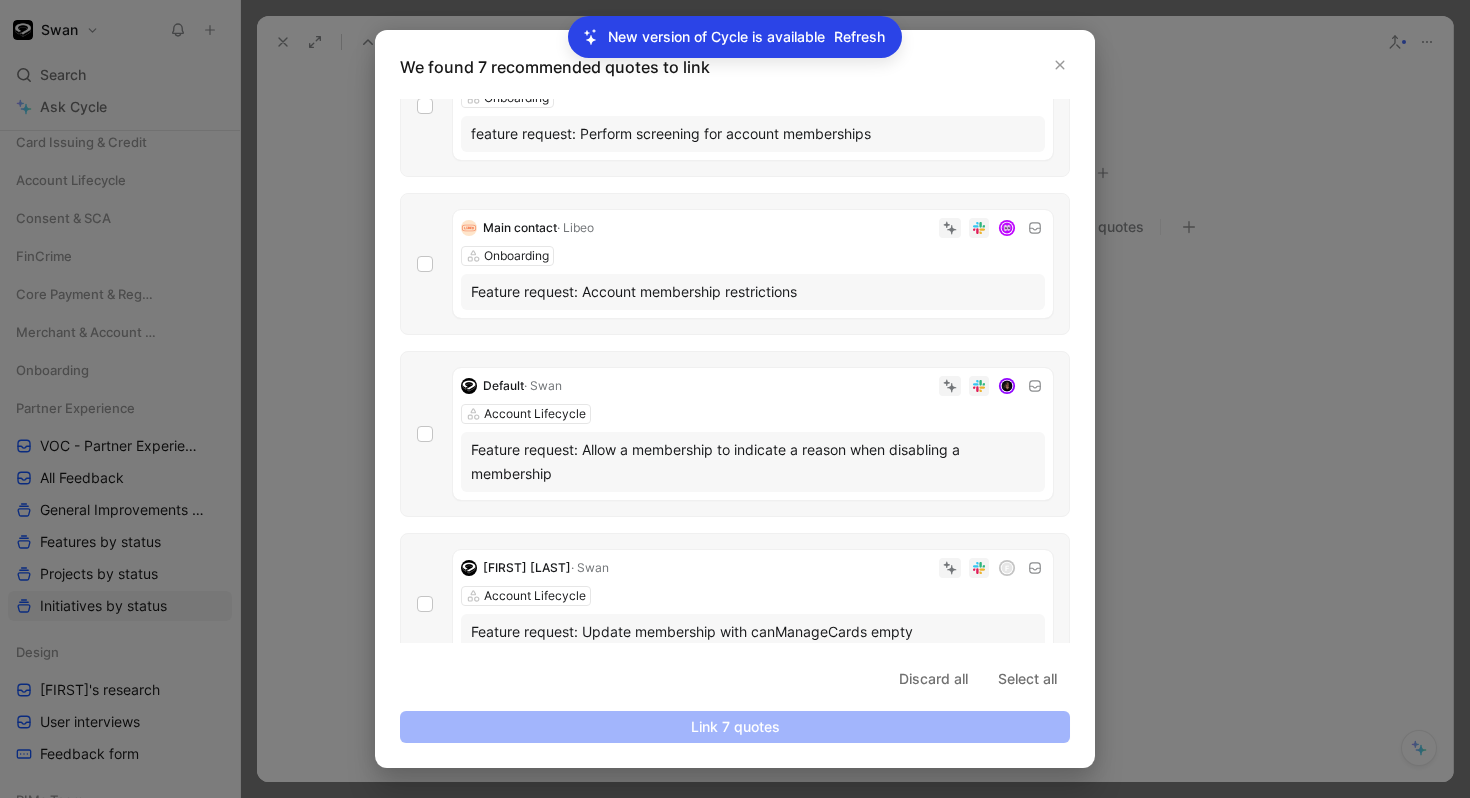 click on "Main contact  · Libeo Onboarding Feature request: Account membership restrictions" at bounding box center [753, 264] 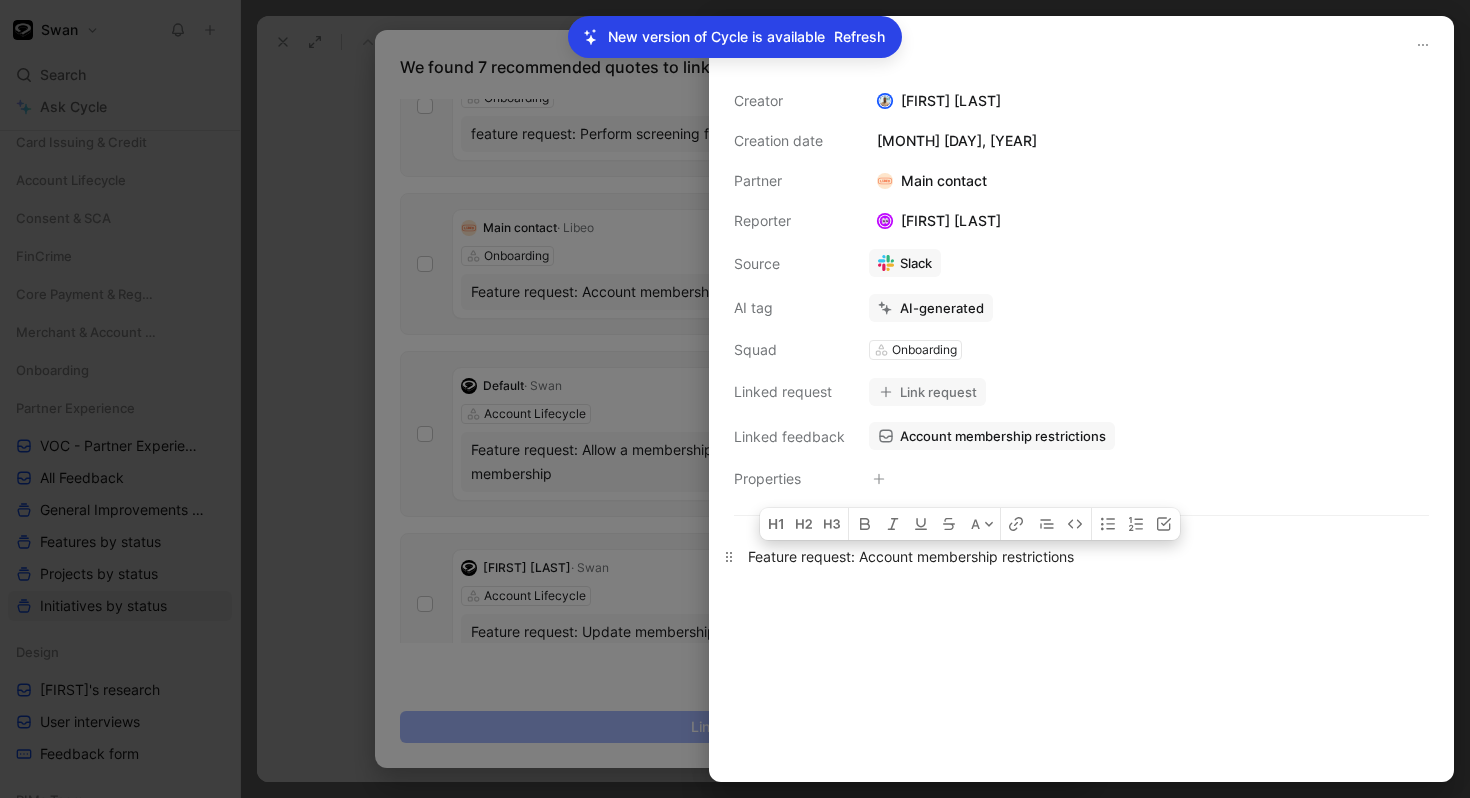 drag, startPoint x: 890, startPoint y: 556, endPoint x: 1047, endPoint y: 562, distance: 157.11461 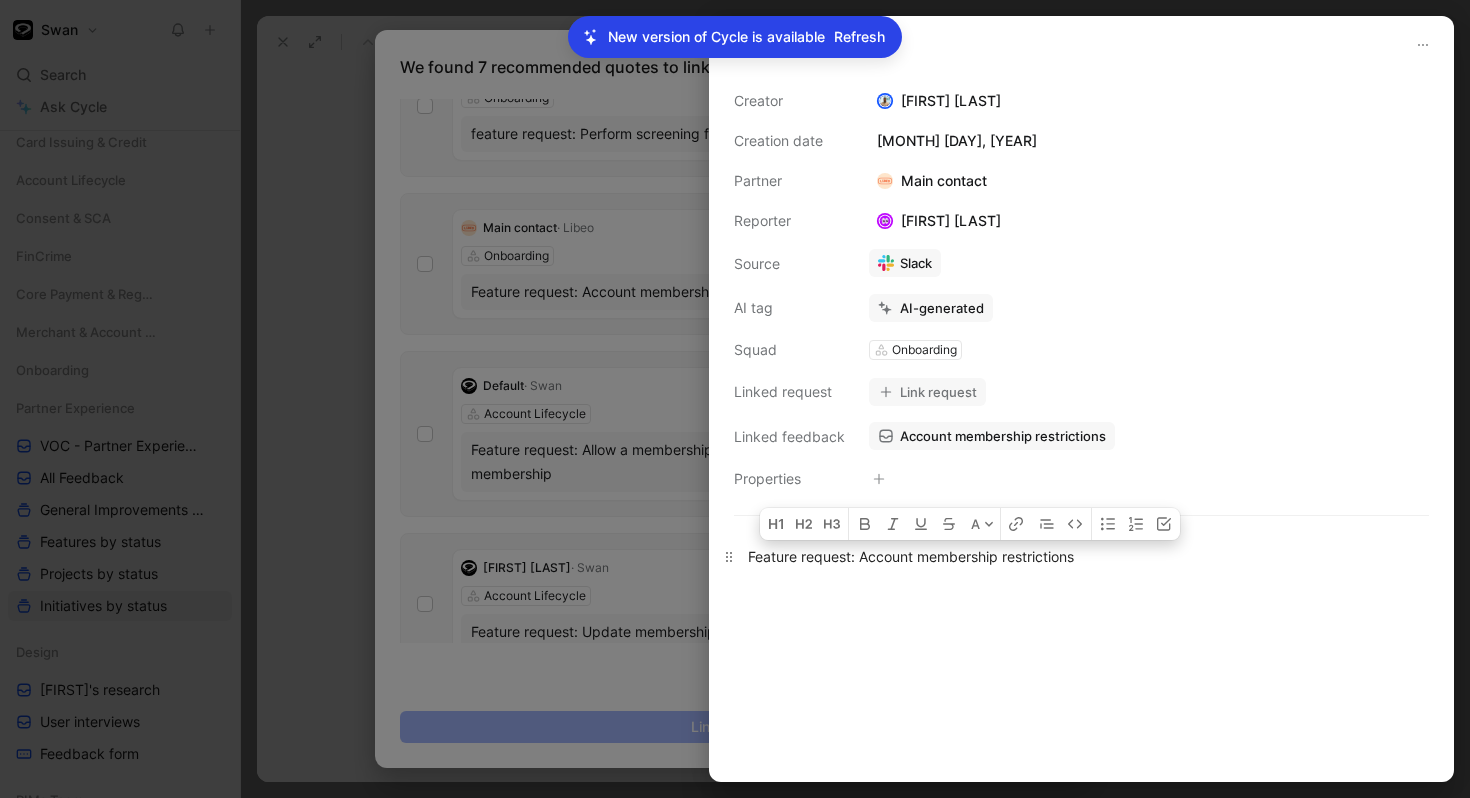 click on "Feature request: Account membership restrictions" at bounding box center (1081, 556) 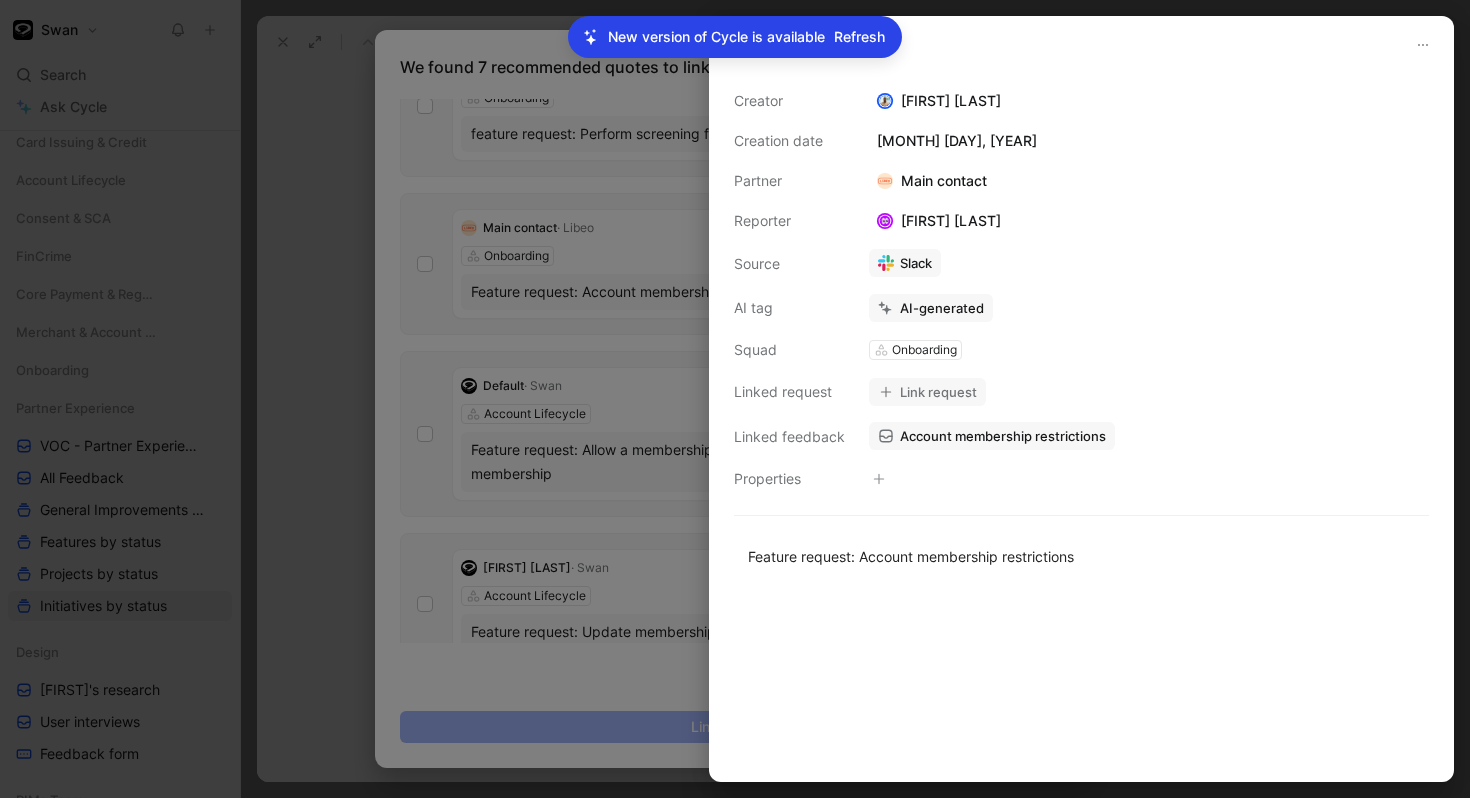 click on "Account membership restrictions" at bounding box center [1003, 436] 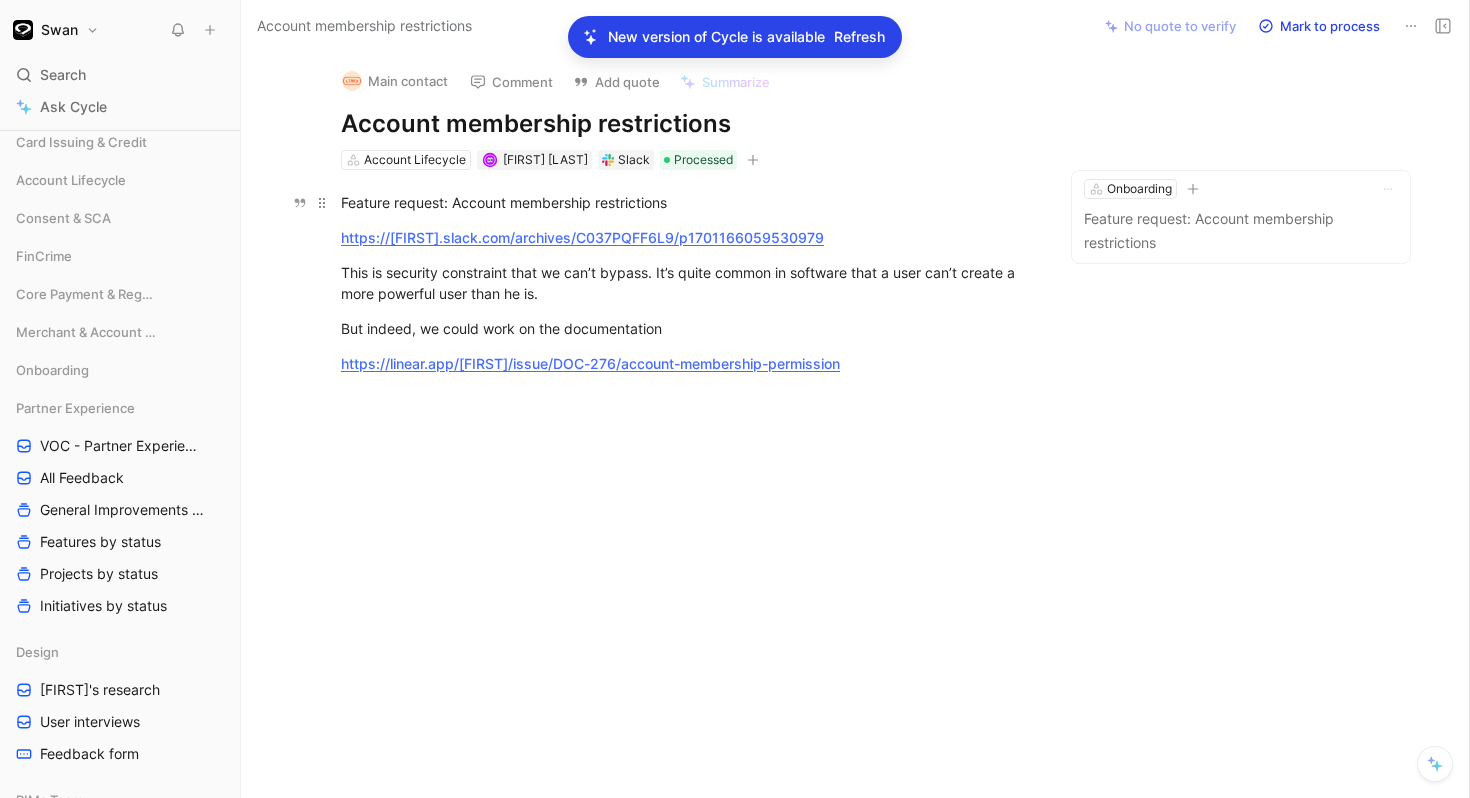 drag, startPoint x: 473, startPoint y: 206, endPoint x: 630, endPoint y: 205, distance: 157.00319 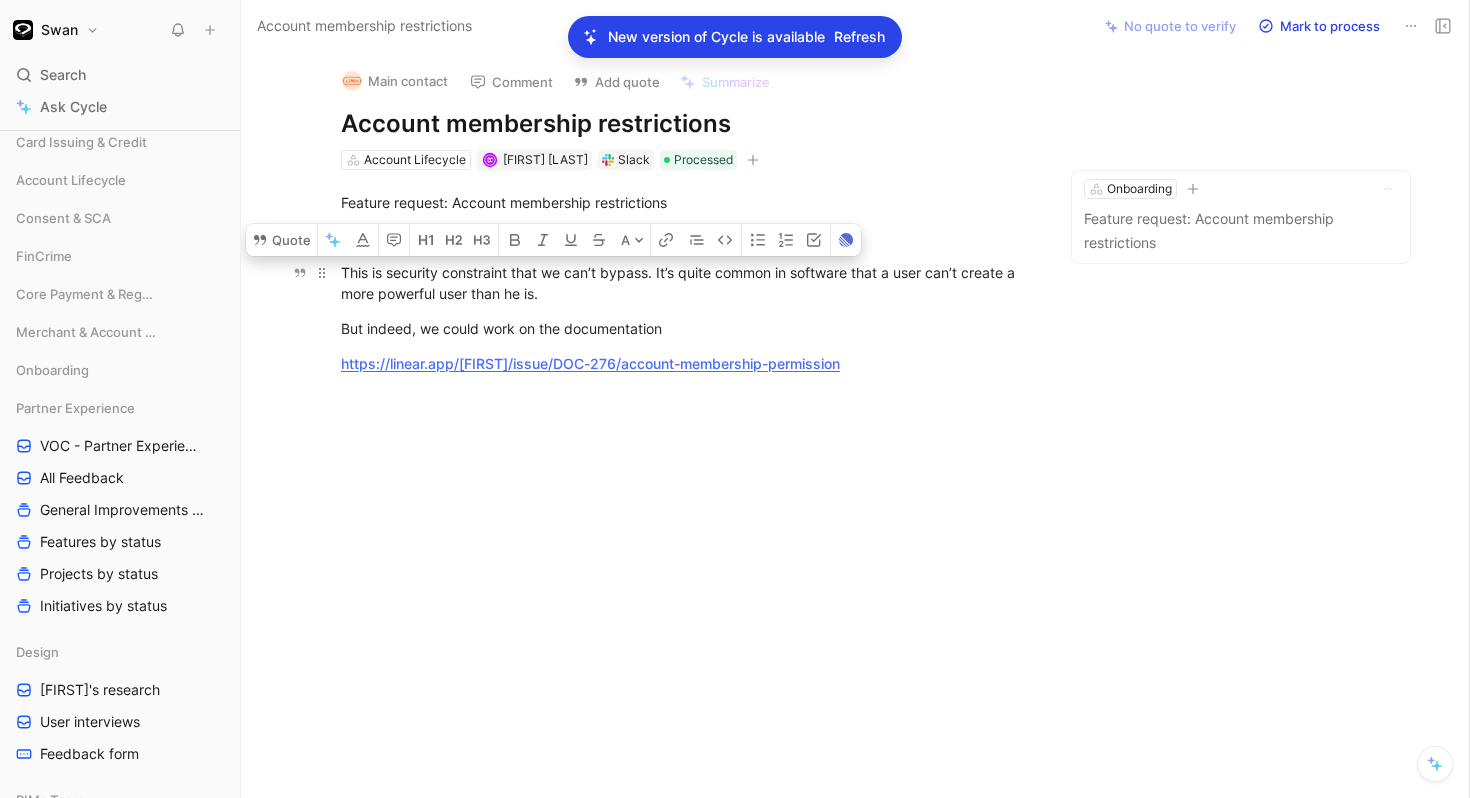 drag, startPoint x: 436, startPoint y: 261, endPoint x: 492, endPoint y: 287, distance: 61.741398 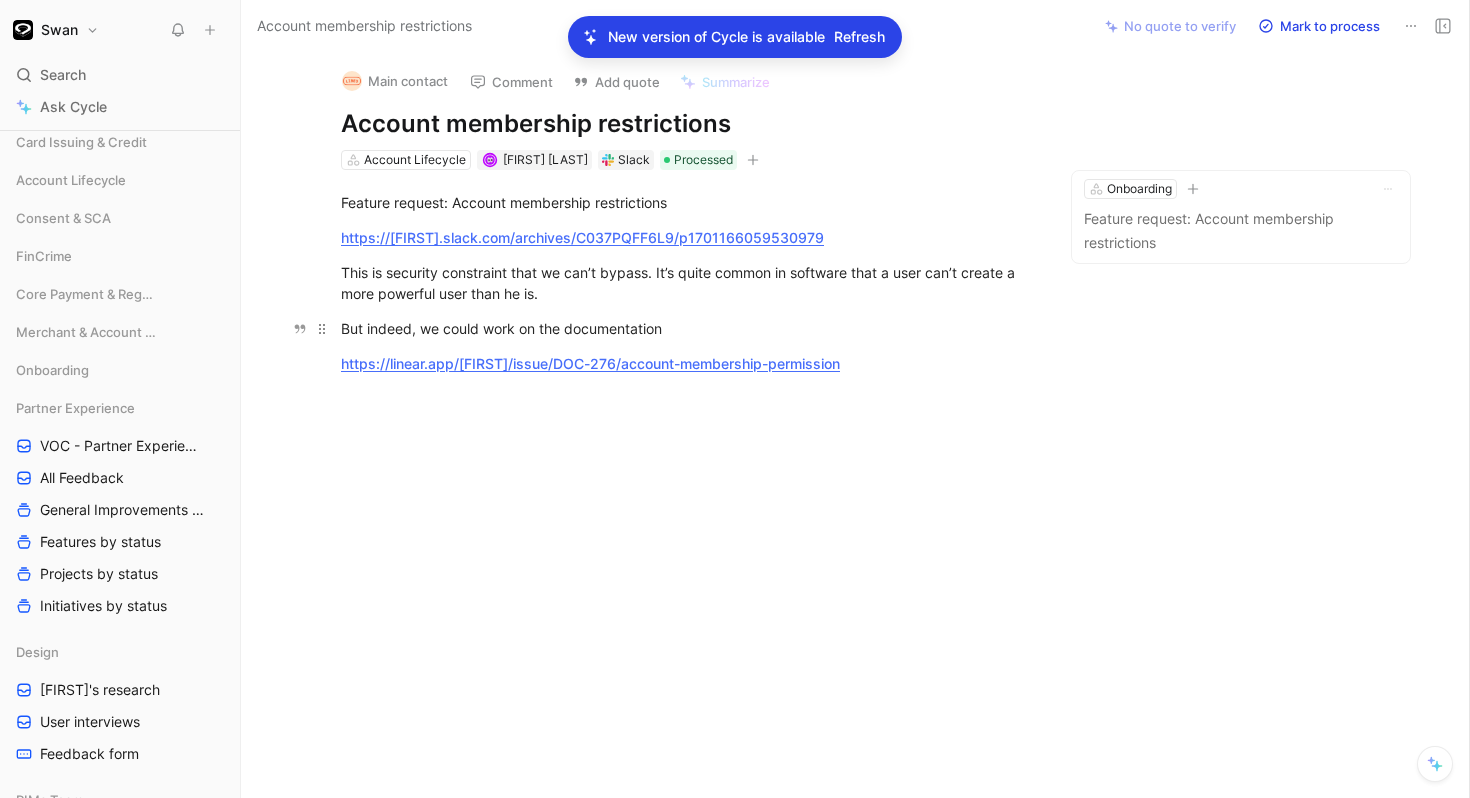 drag, startPoint x: 475, startPoint y: 321, endPoint x: 574, endPoint y: 322, distance: 99.00505 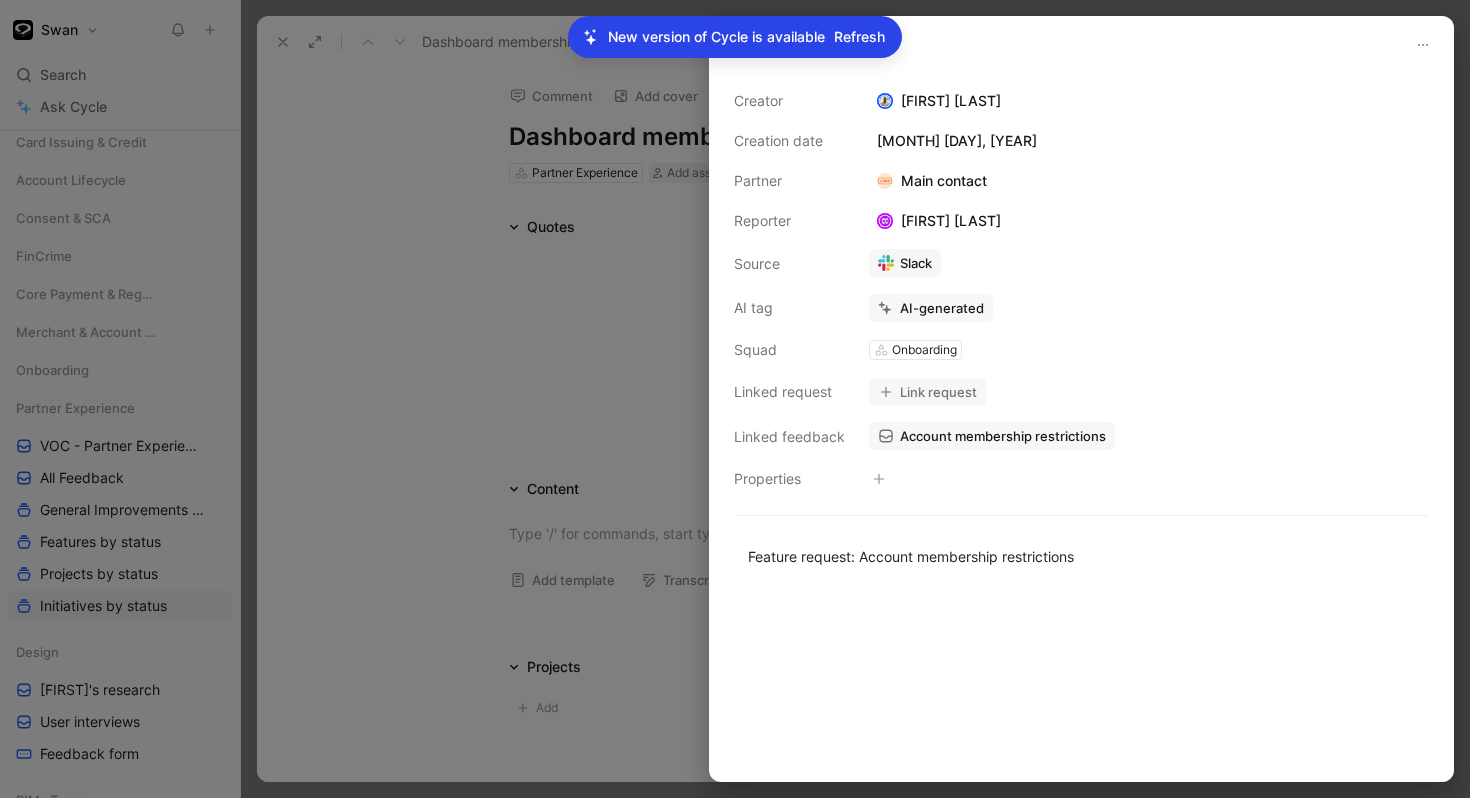 click at bounding box center [735, 399] 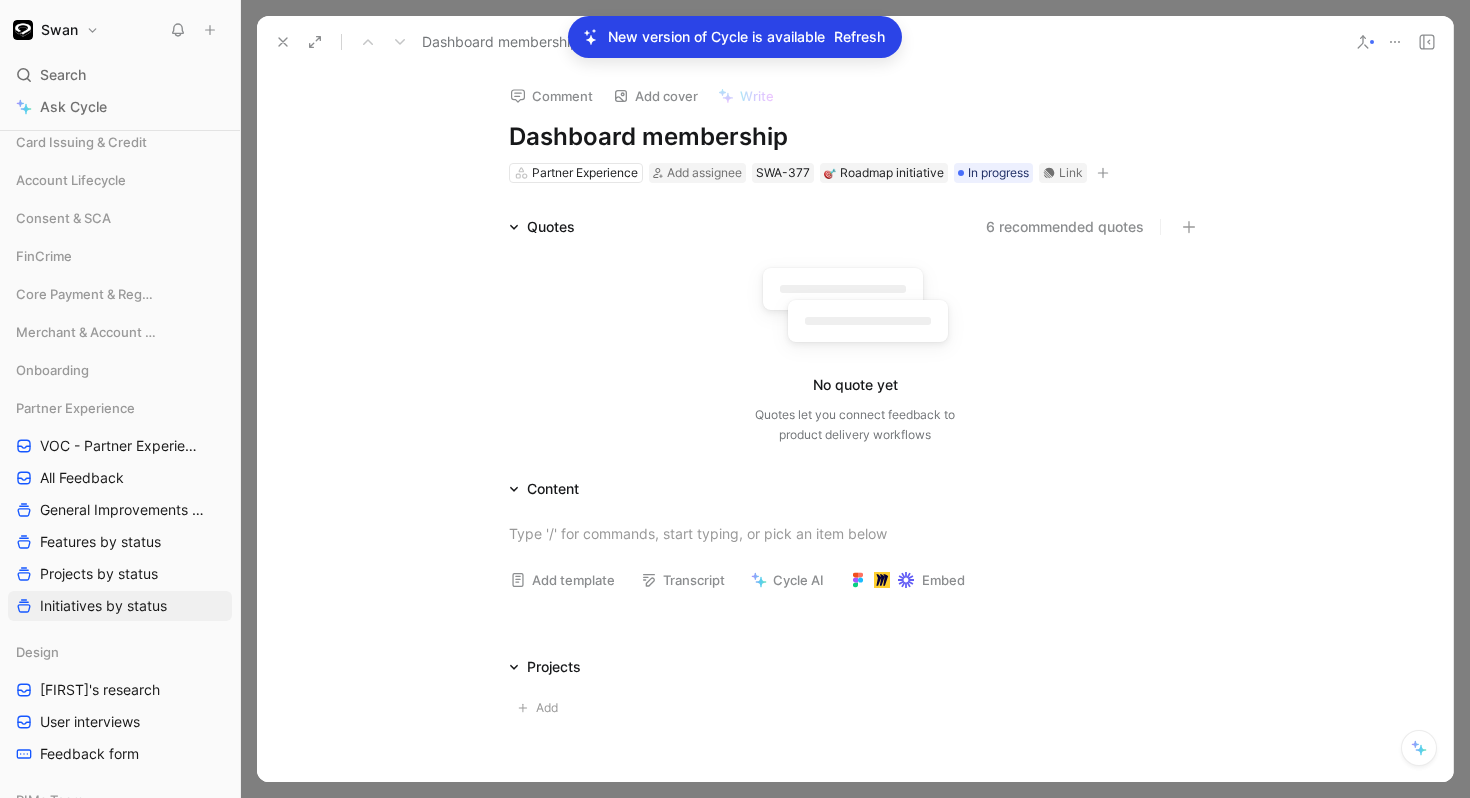 click on "6 recommended quotes" at bounding box center (1065, 227) 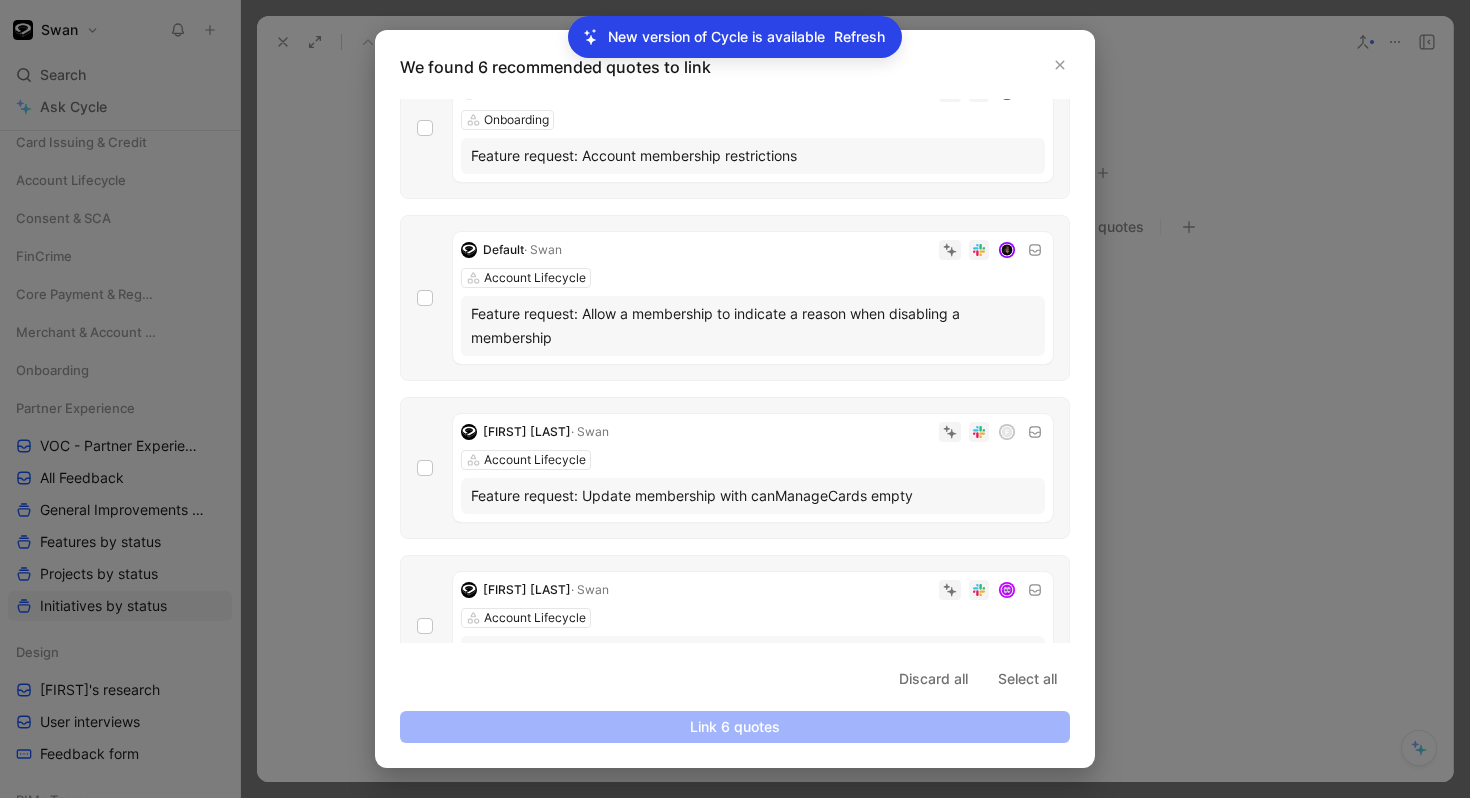 scroll, scrollTop: 460, scrollLeft: 0, axis: vertical 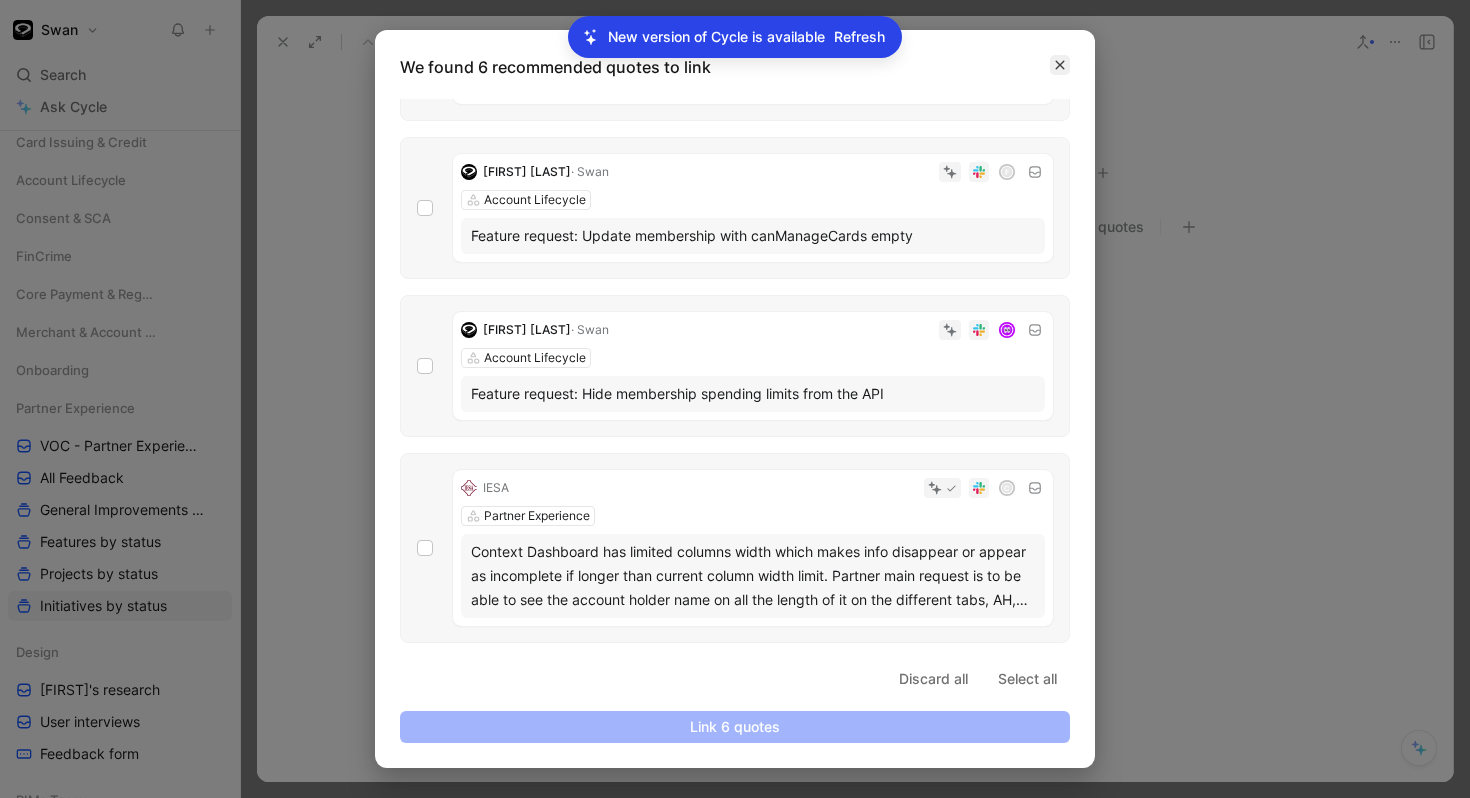 click 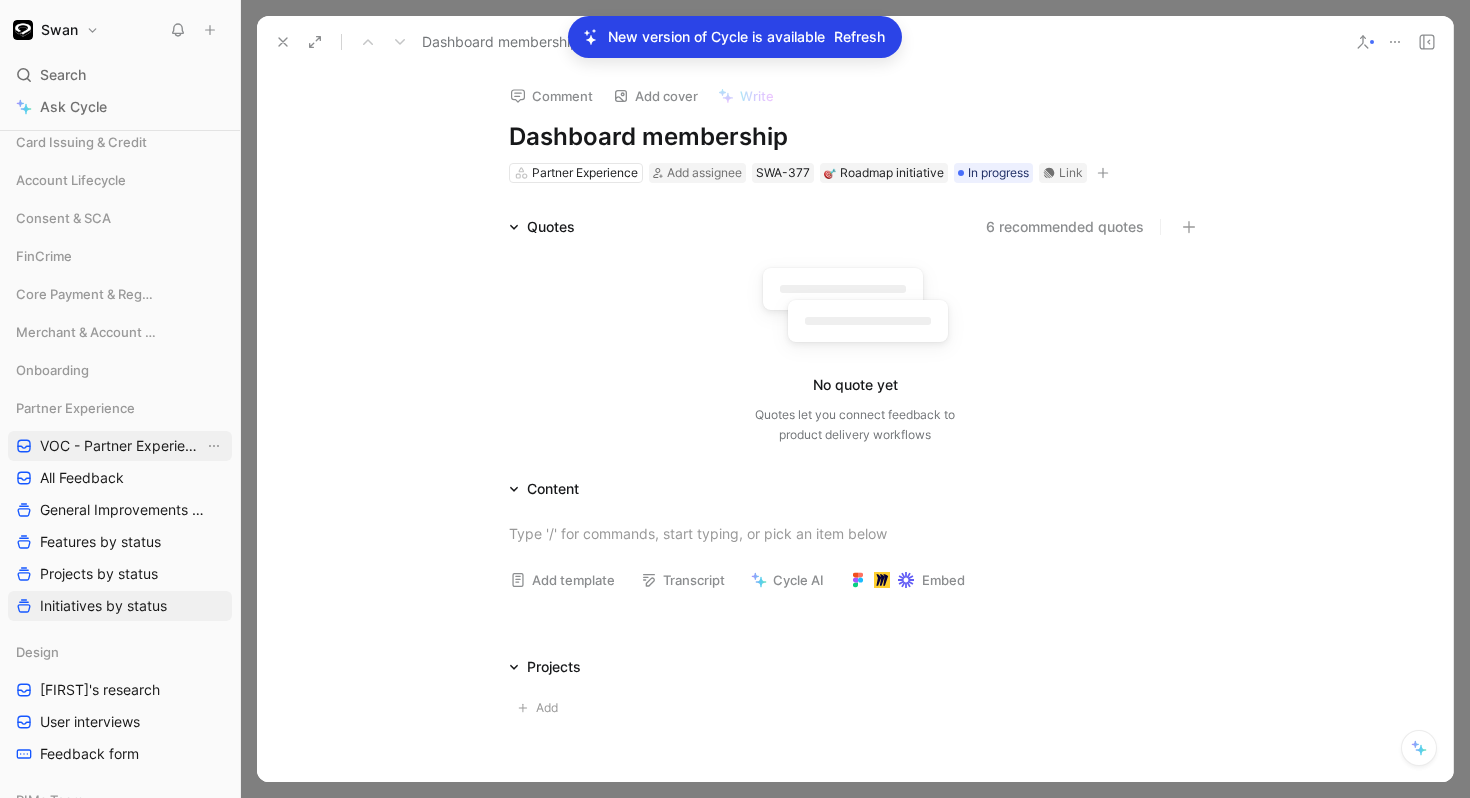 click on "VOC - Partner Experience" at bounding box center (120, 446) 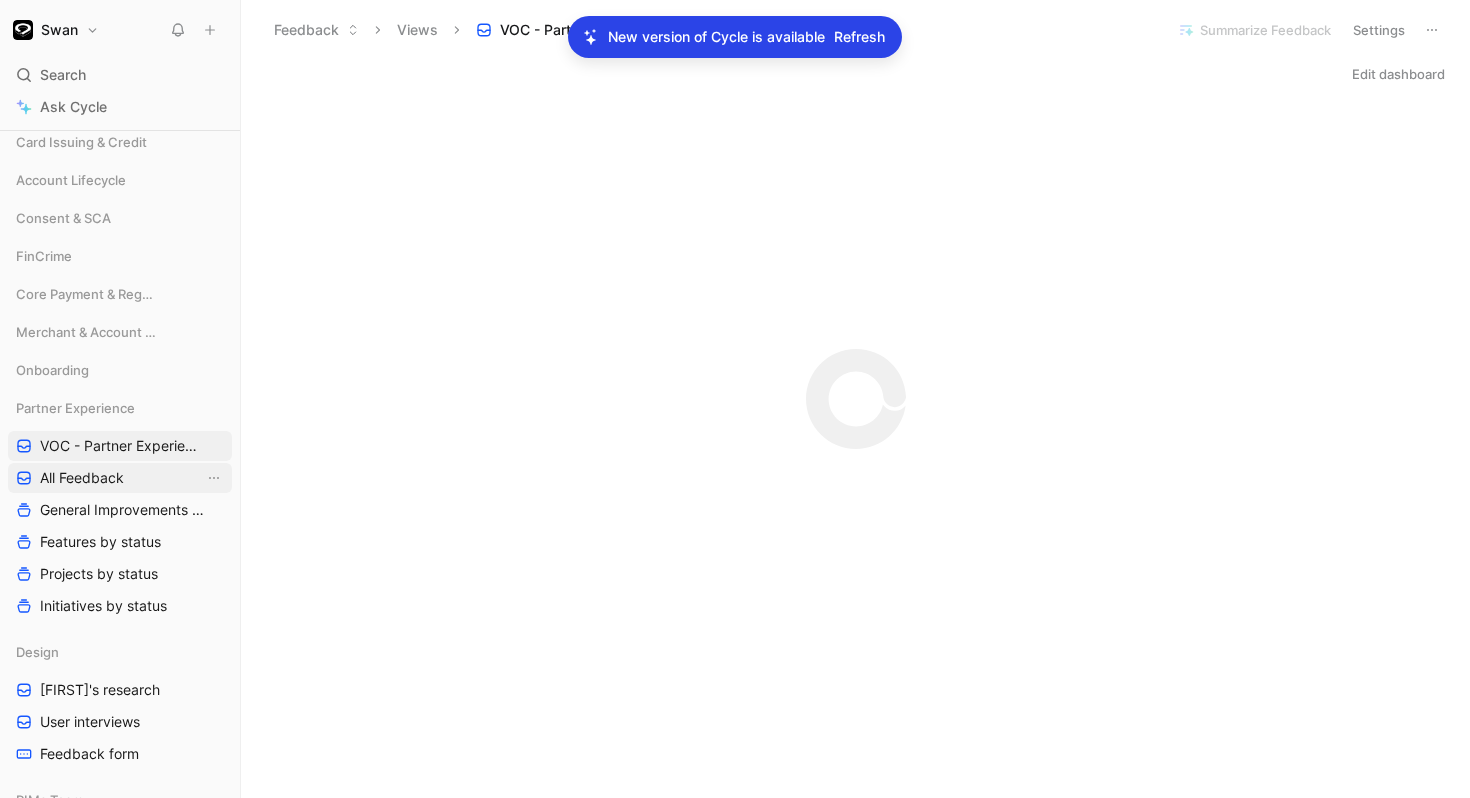 click on "All Feedback" at bounding box center [82, 478] 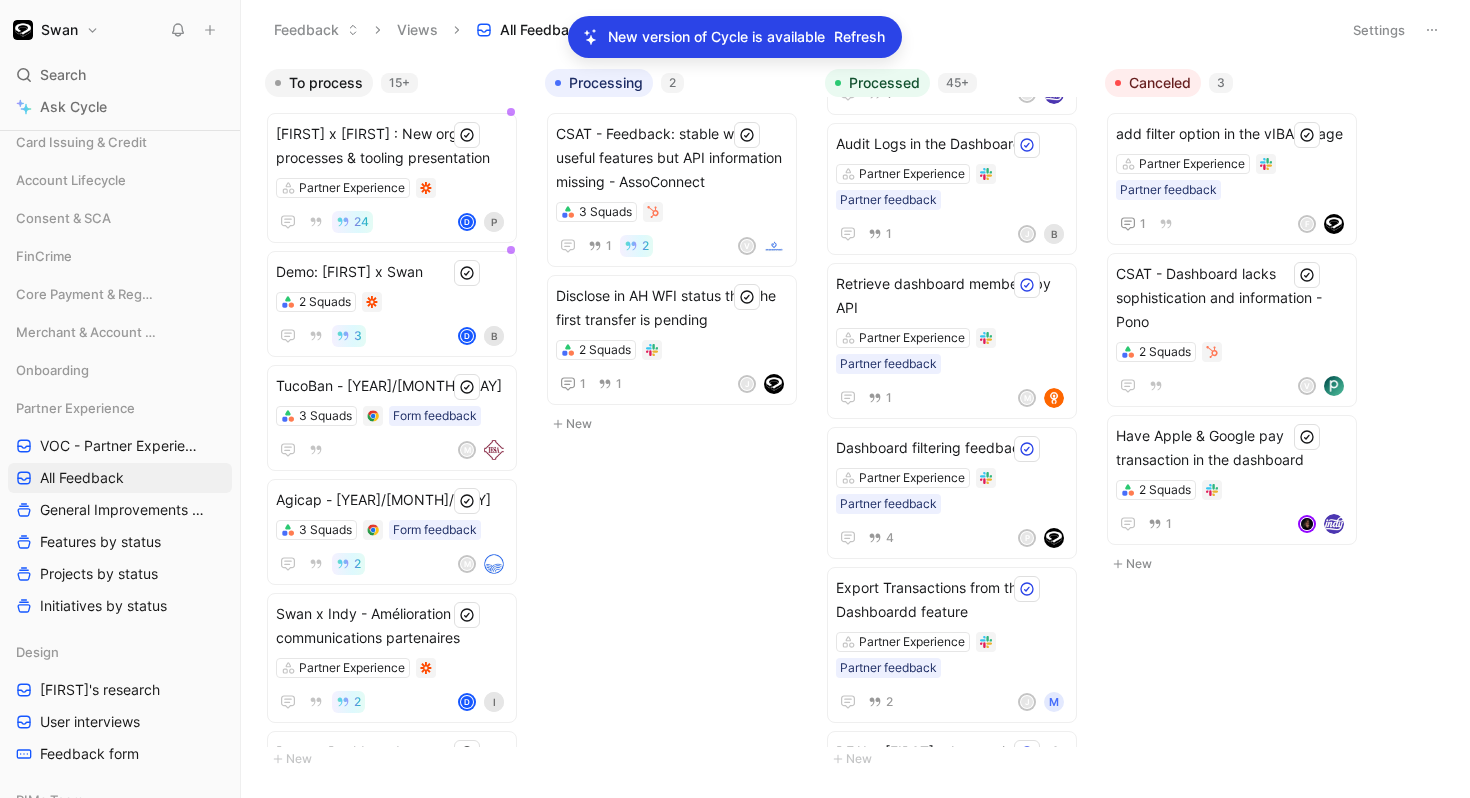 scroll, scrollTop: 5058, scrollLeft: 0, axis: vertical 